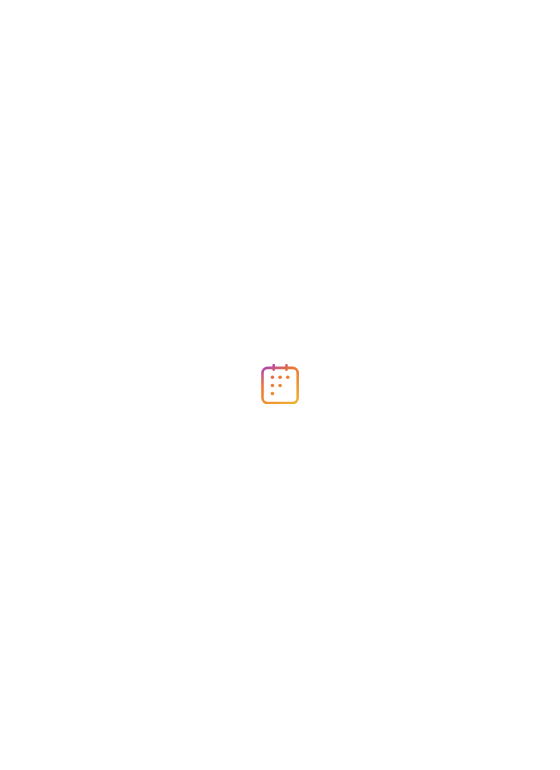 scroll, scrollTop: 0, scrollLeft: 0, axis: both 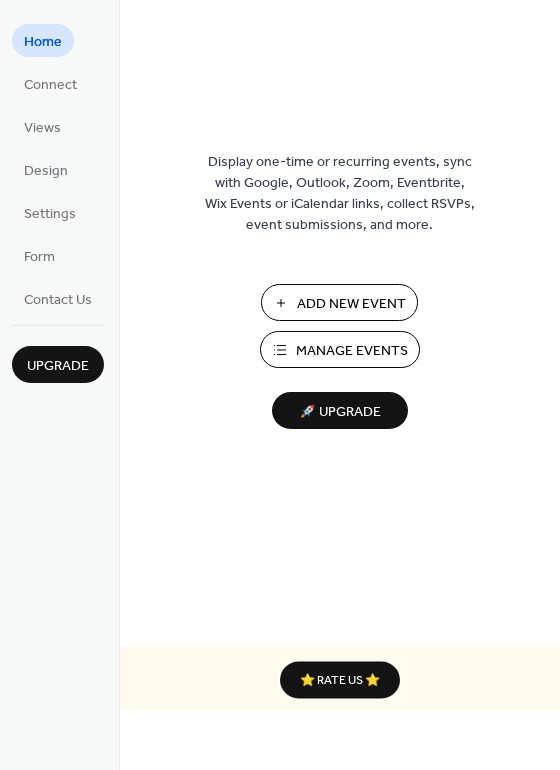 click on "Add New Event" at bounding box center [351, 304] 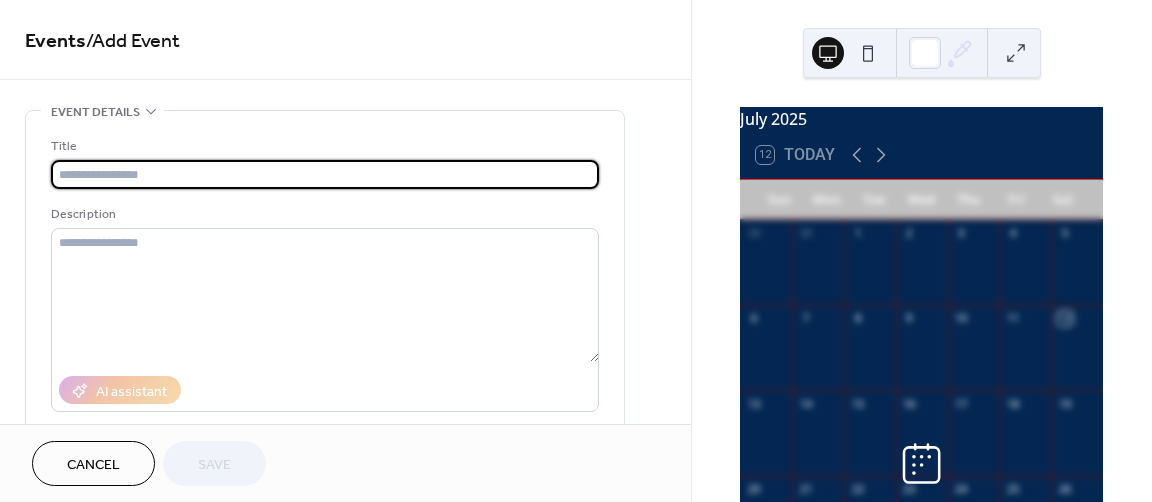 scroll, scrollTop: 0, scrollLeft: 0, axis: both 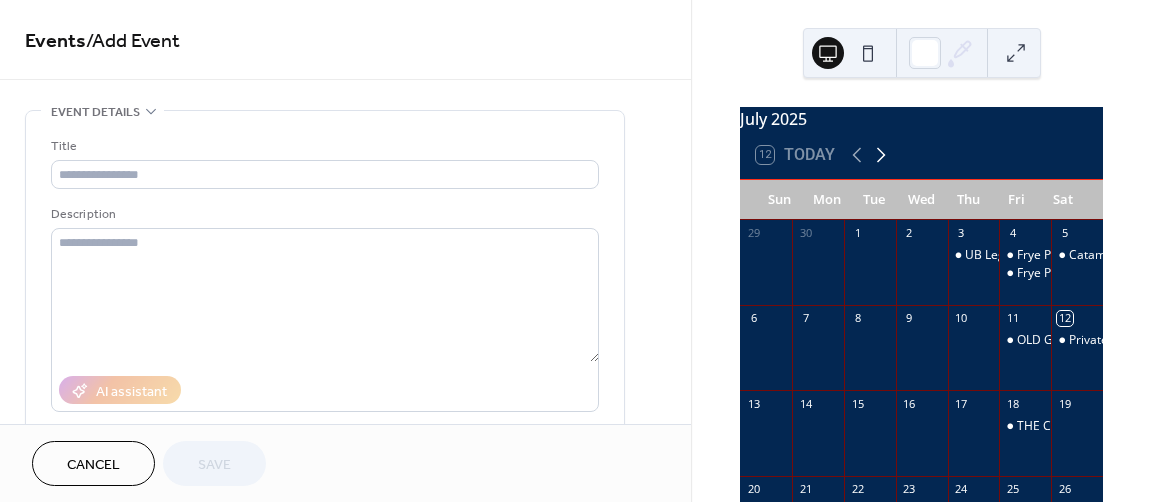 click 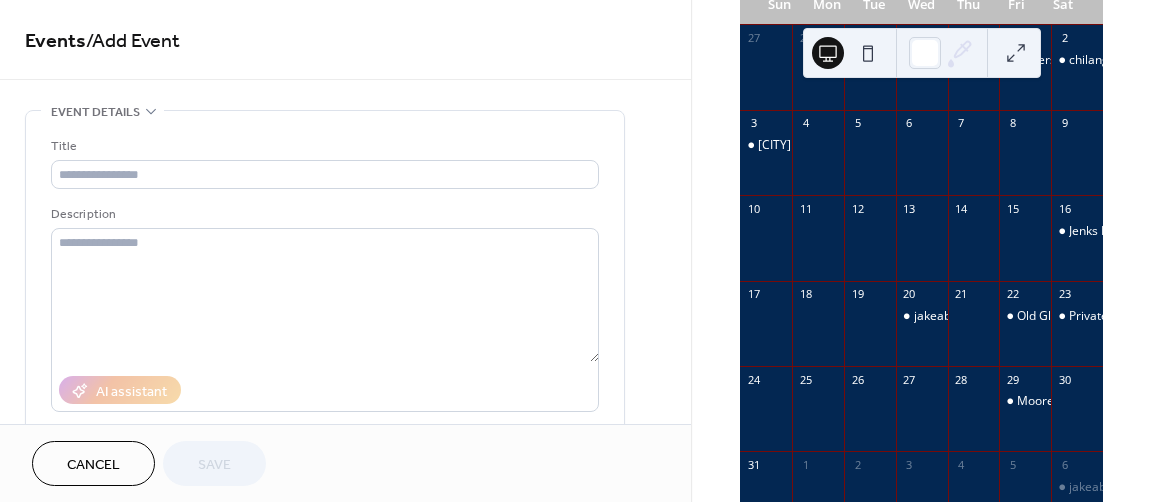 scroll, scrollTop: 200, scrollLeft: 0, axis: vertical 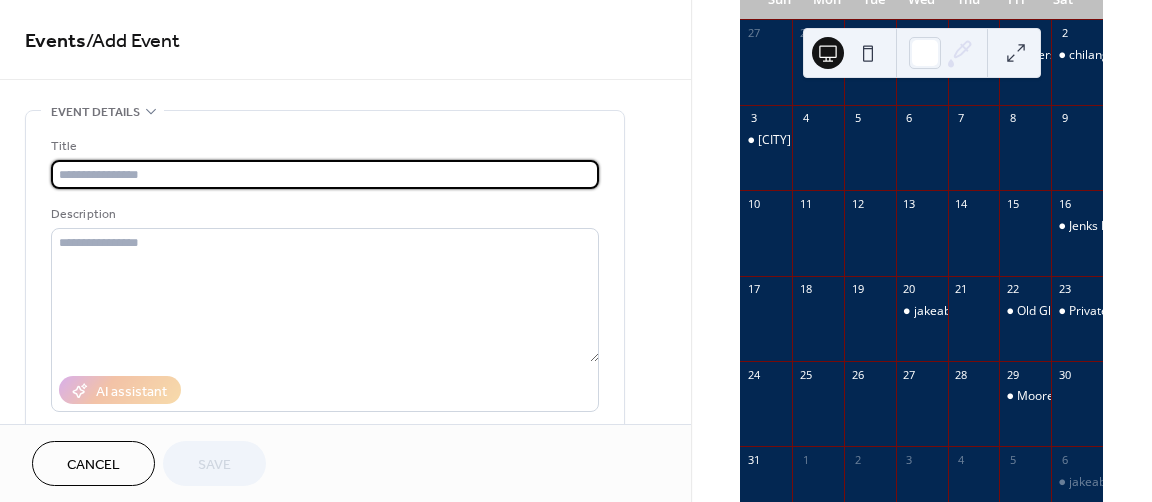 click at bounding box center [325, 174] 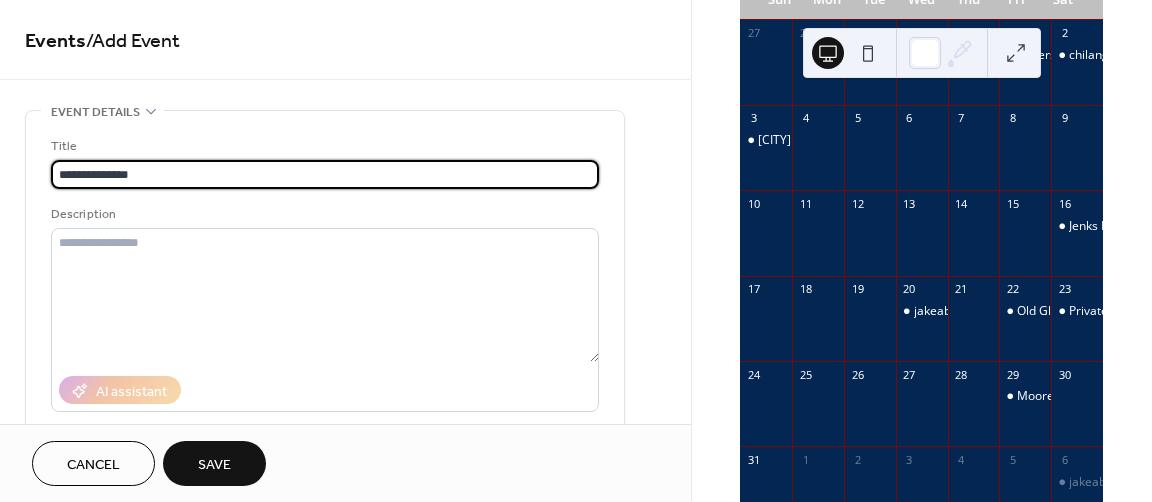 click on "**********" at bounding box center [325, 174] 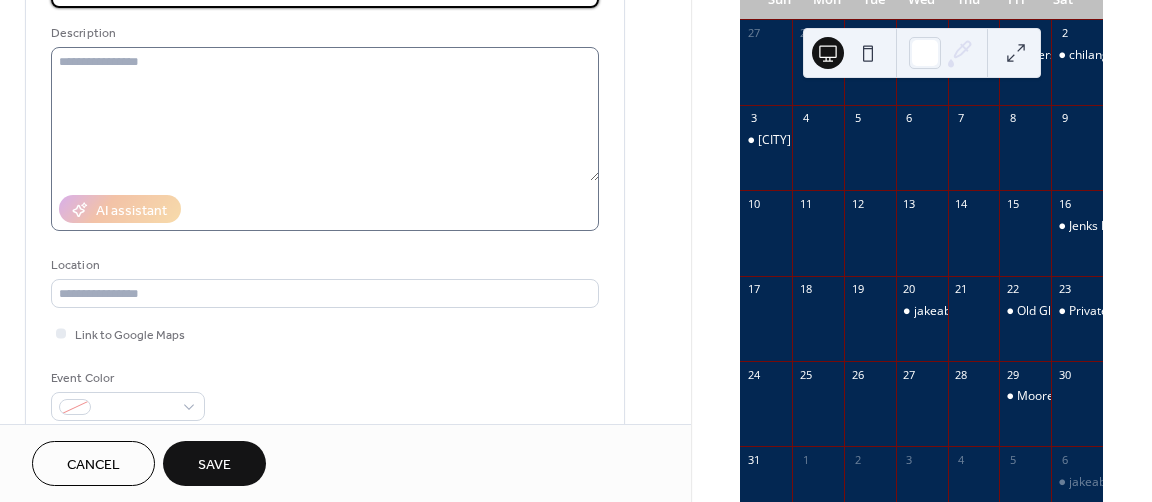 scroll, scrollTop: 300, scrollLeft: 0, axis: vertical 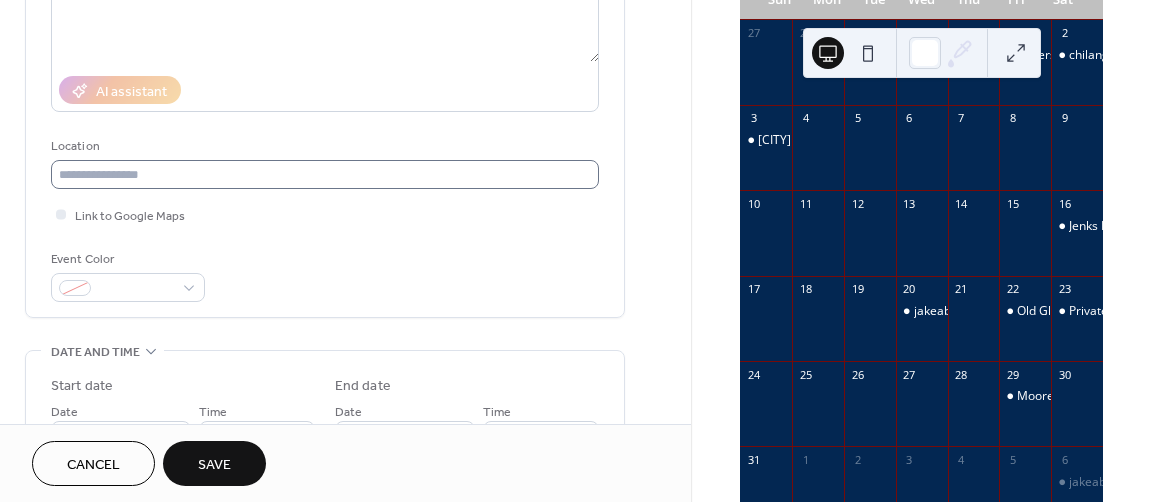 type on "**********" 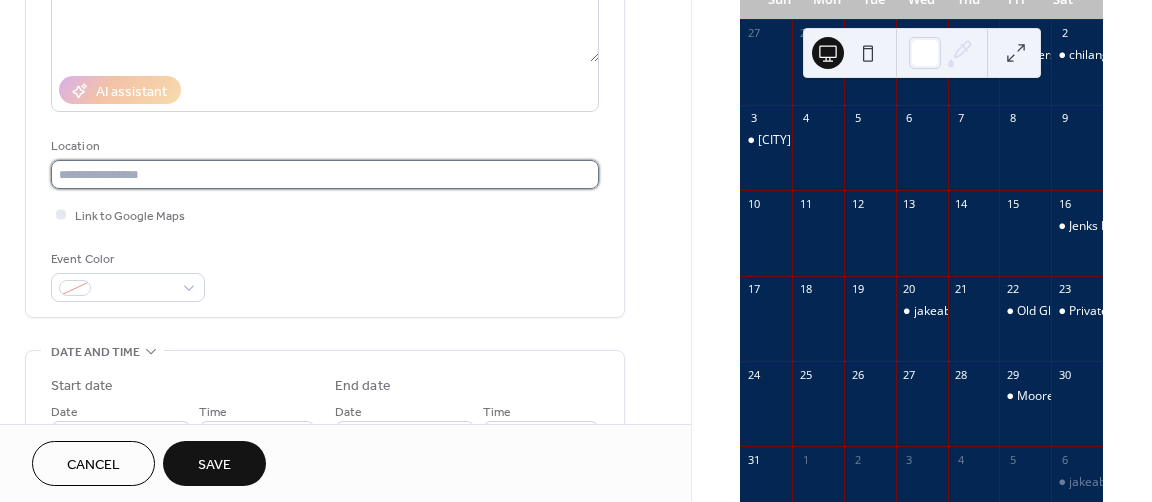 click at bounding box center (325, 174) 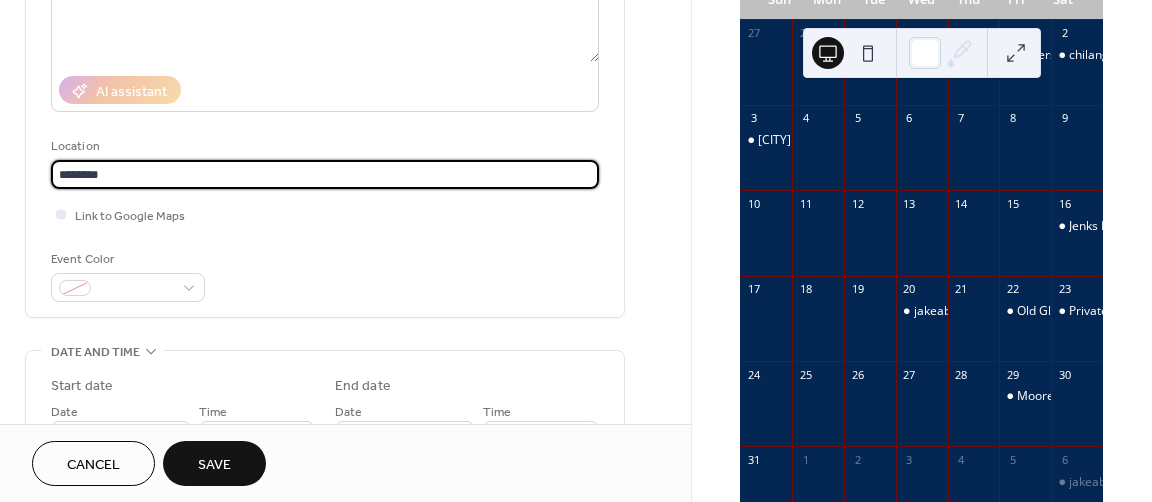 click on "********" at bounding box center [325, 174] 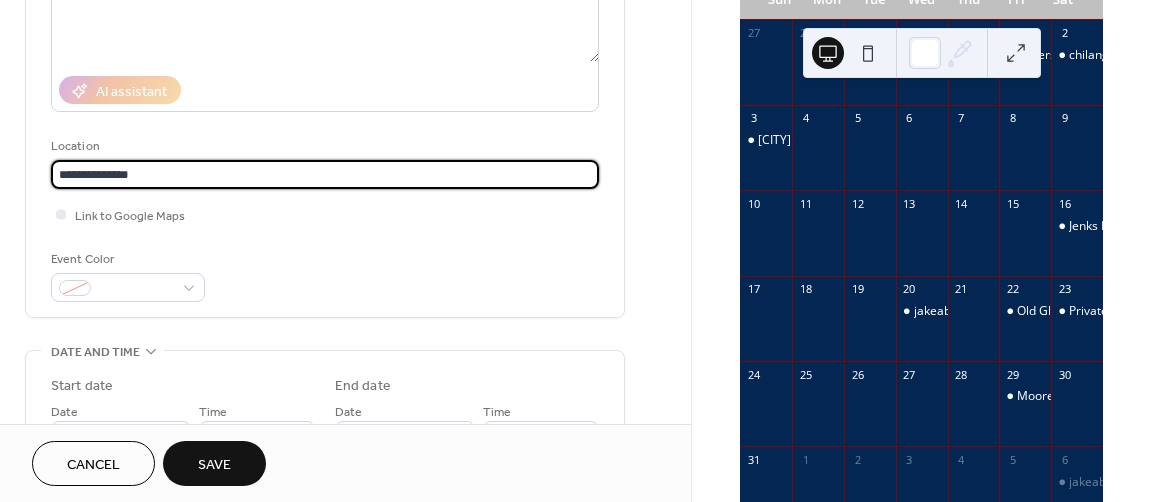 scroll, scrollTop: 1, scrollLeft: 0, axis: vertical 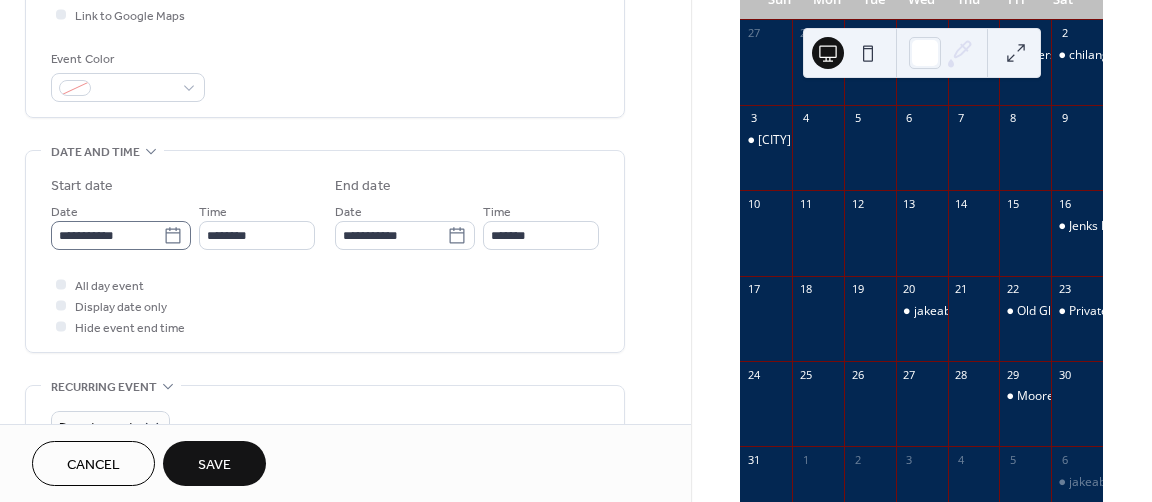 type on "**********" 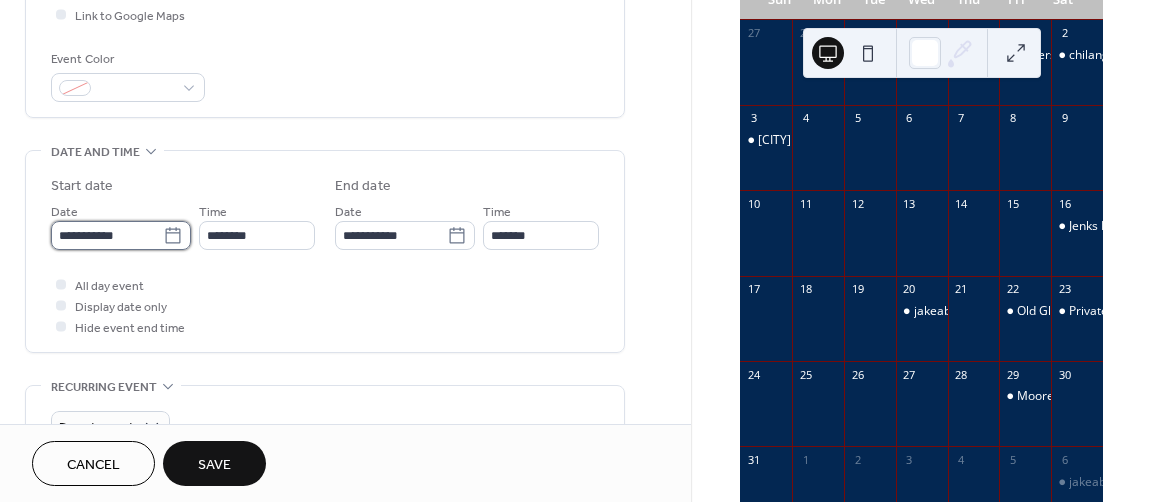 click on "**********" at bounding box center [107, 235] 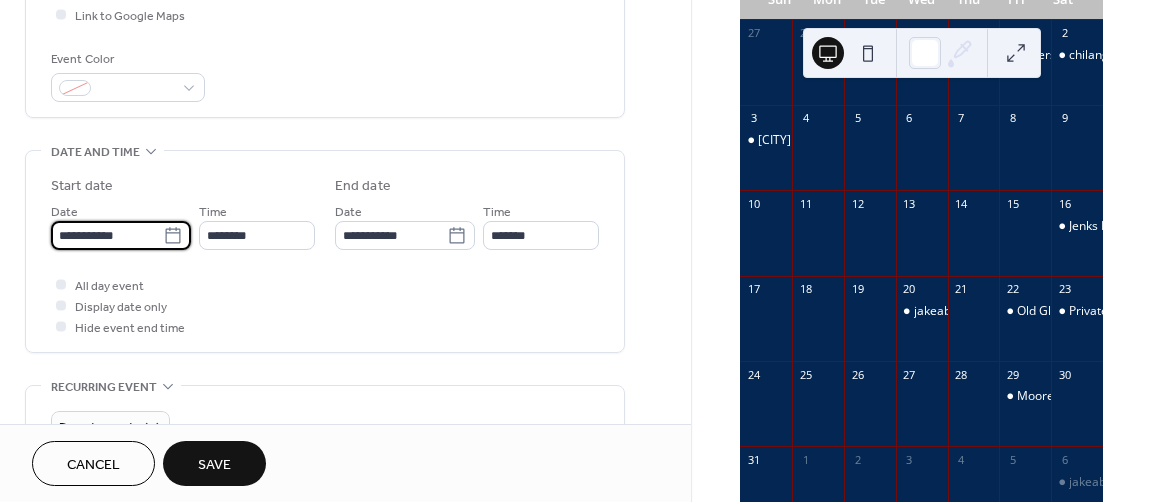 scroll, scrollTop: 0, scrollLeft: 0, axis: both 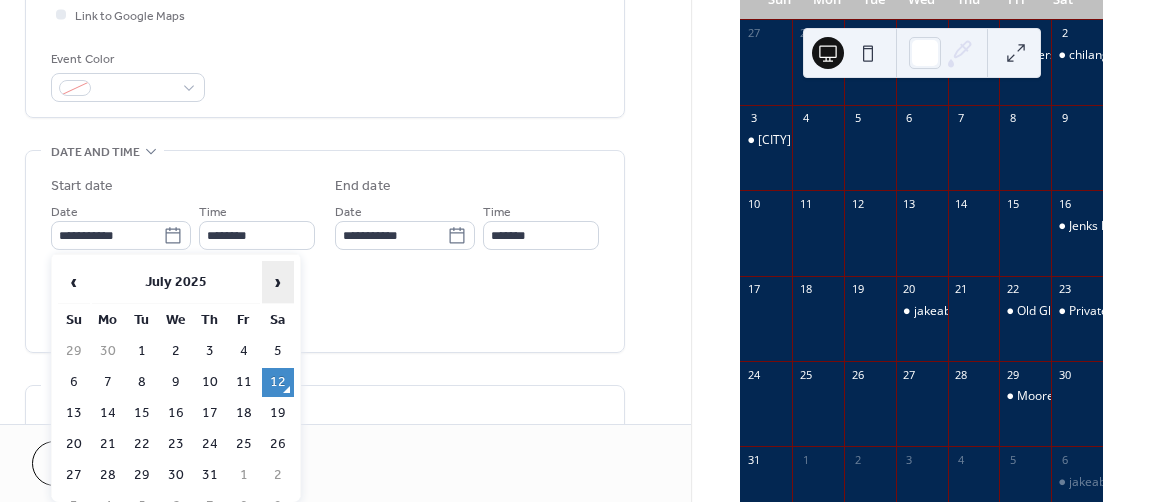 click on "›" at bounding box center [278, 282] 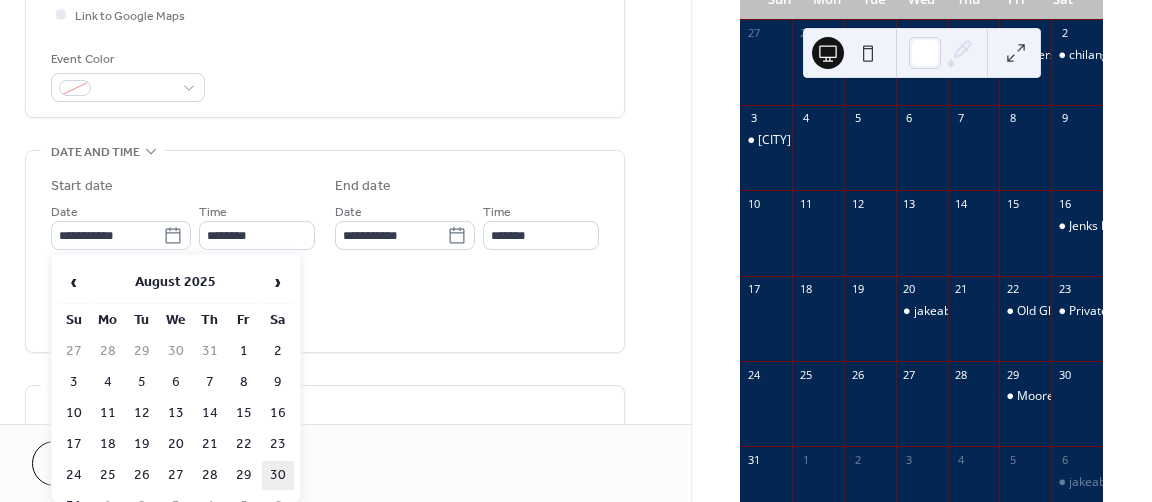 click on "30" at bounding box center (278, 475) 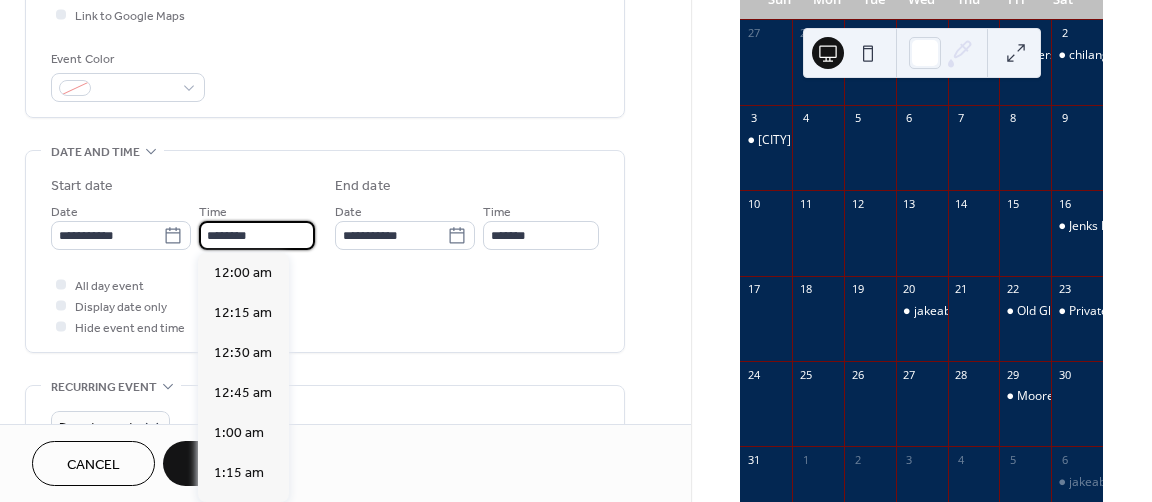 scroll, scrollTop: 1929, scrollLeft: 0, axis: vertical 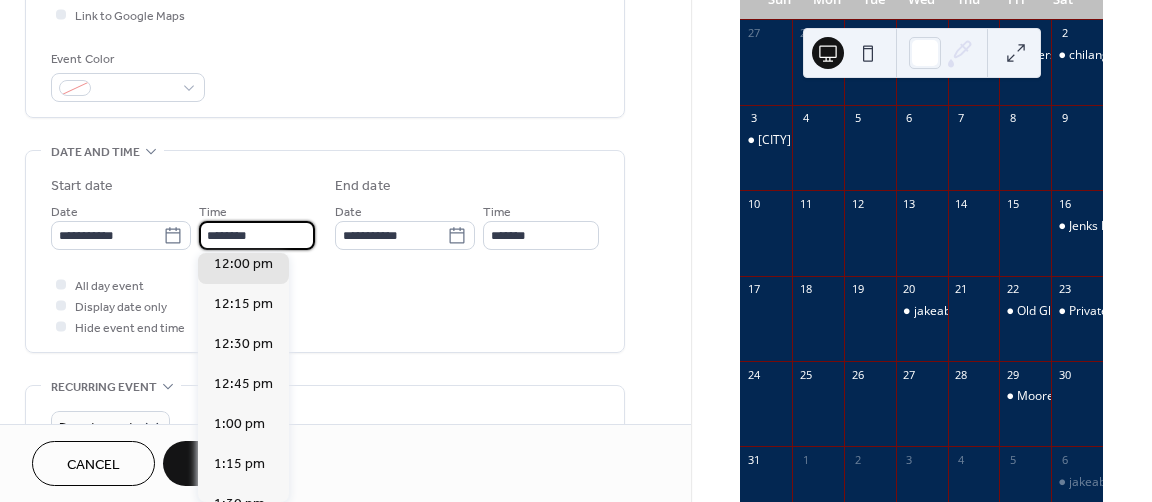 click on "********" at bounding box center [257, 235] 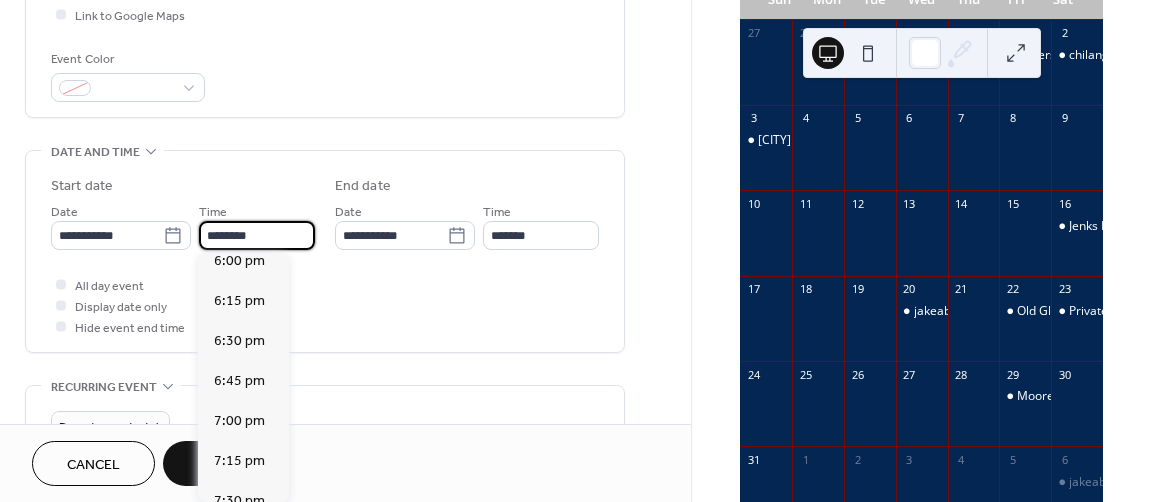 scroll, scrollTop: 3029, scrollLeft: 0, axis: vertical 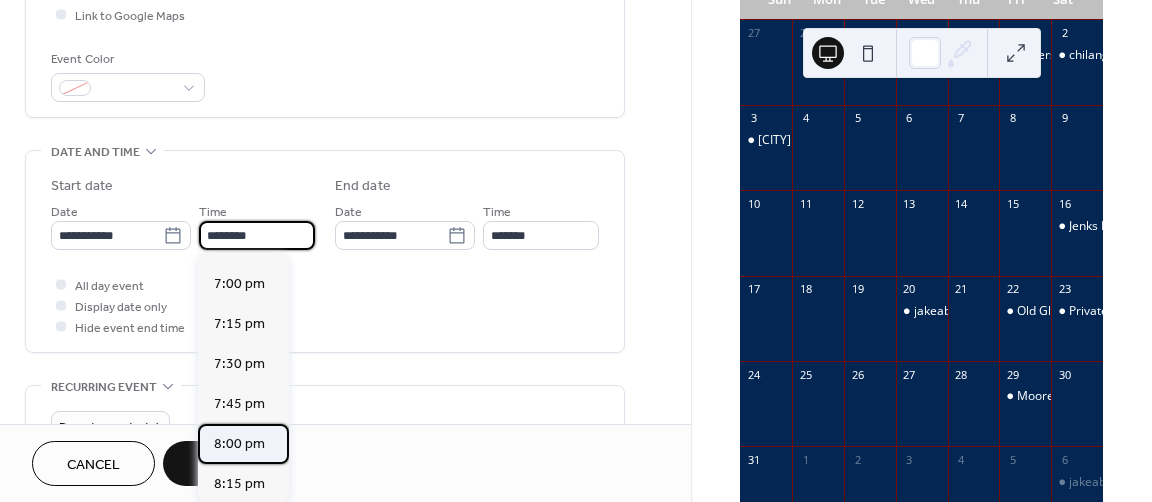 click on "8:00 pm" at bounding box center [239, 444] 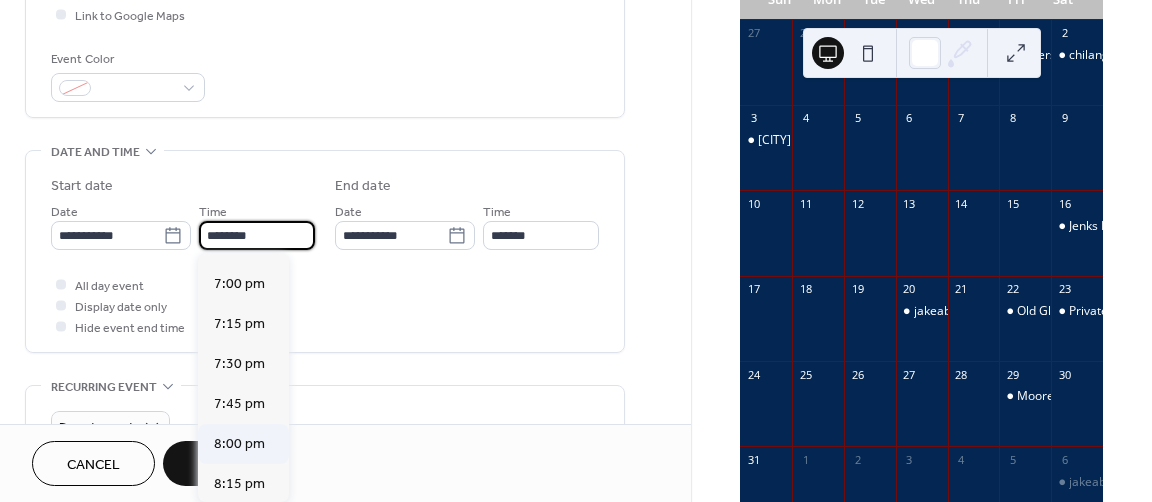 type on "*******" 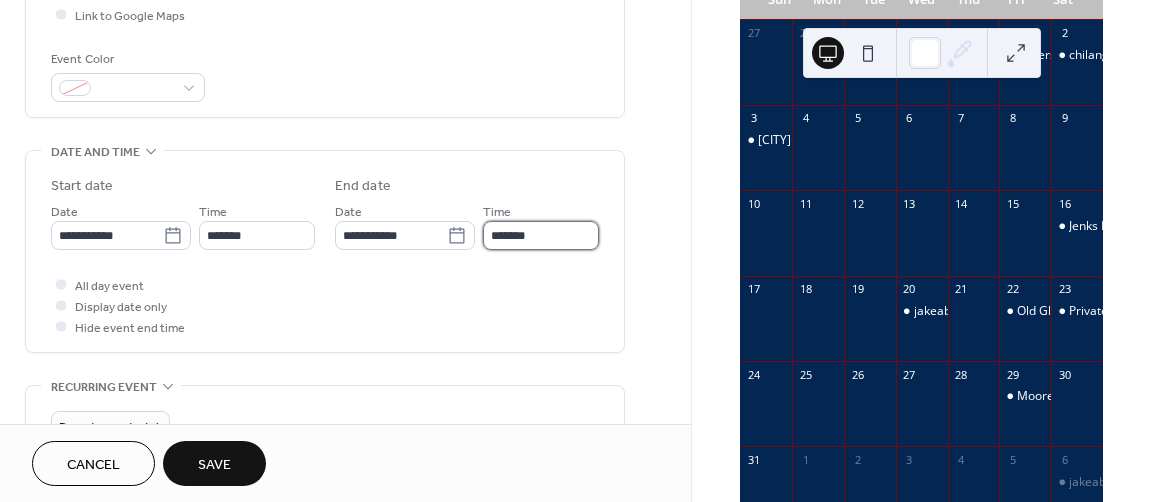 click on "*******" at bounding box center [541, 235] 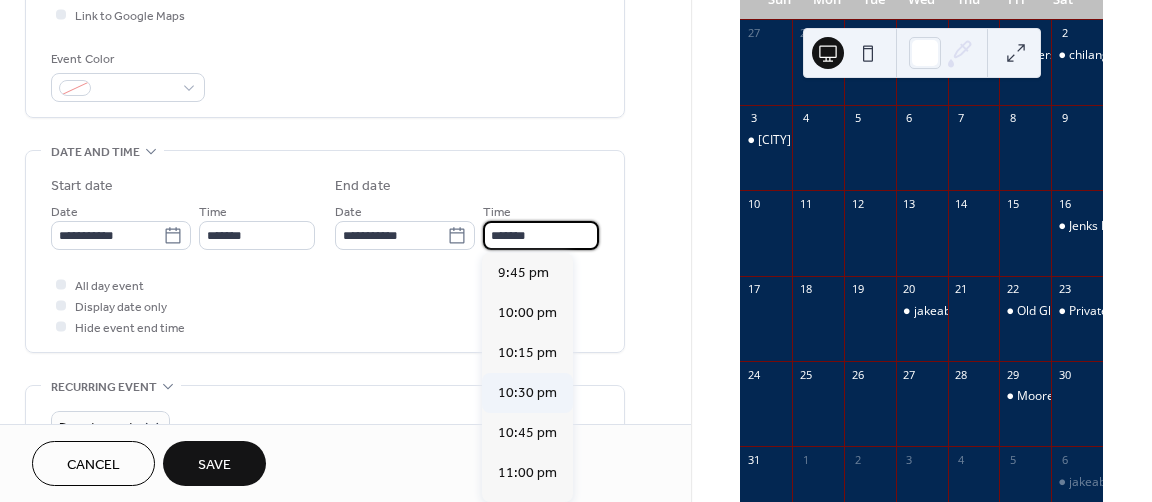 scroll, scrollTop: 300, scrollLeft: 0, axis: vertical 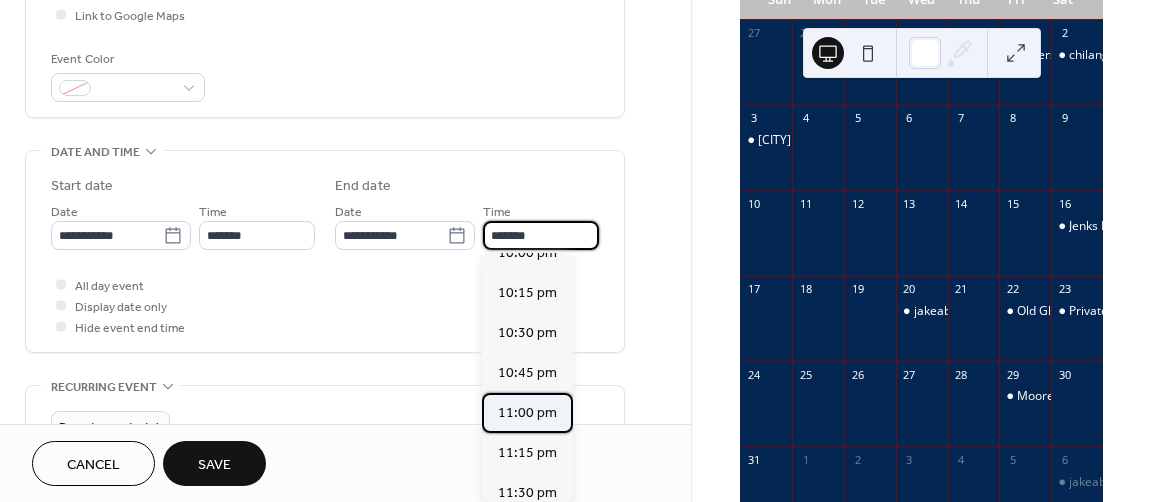 click on "11:00 pm" at bounding box center [527, 413] 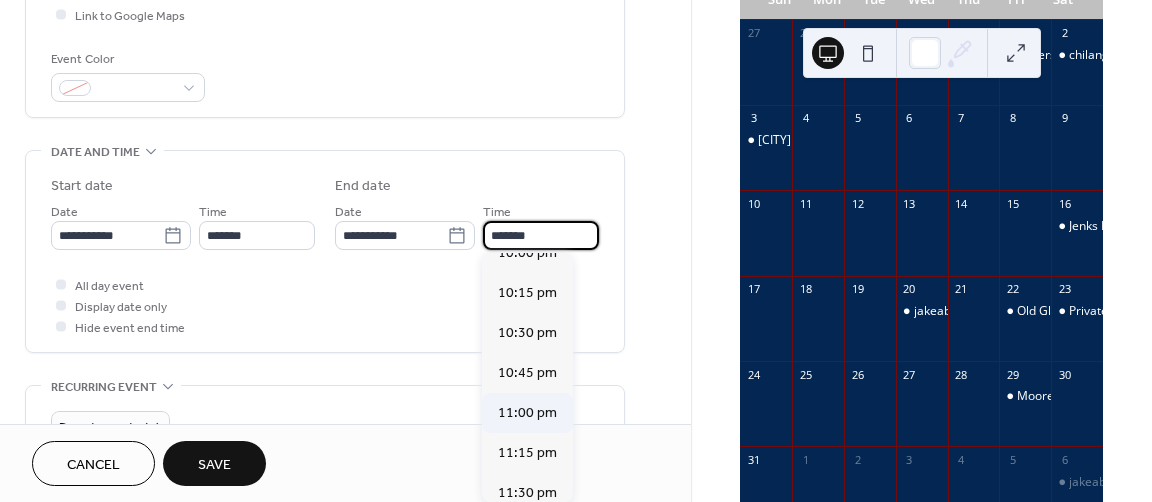 type on "********" 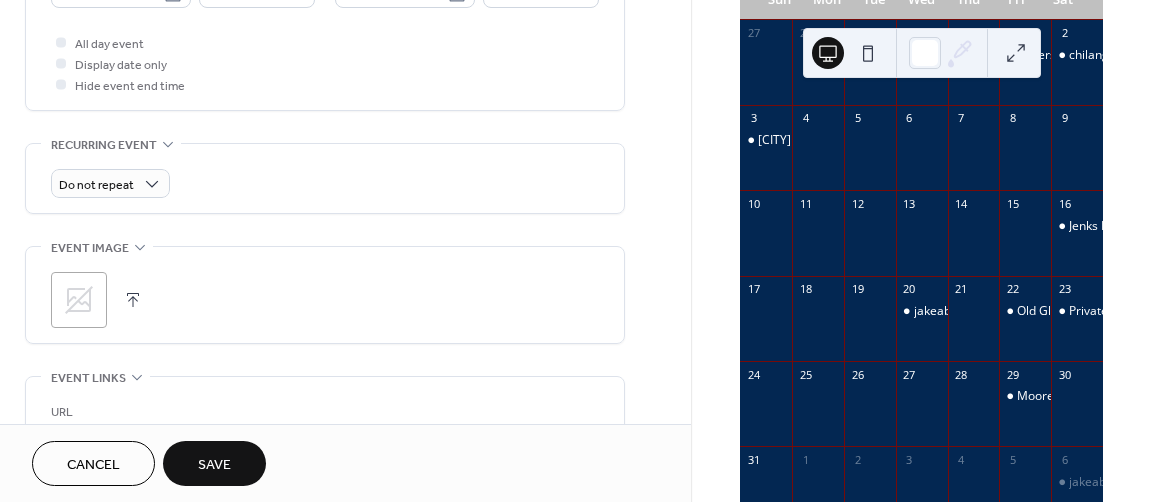 scroll, scrollTop: 900, scrollLeft: 0, axis: vertical 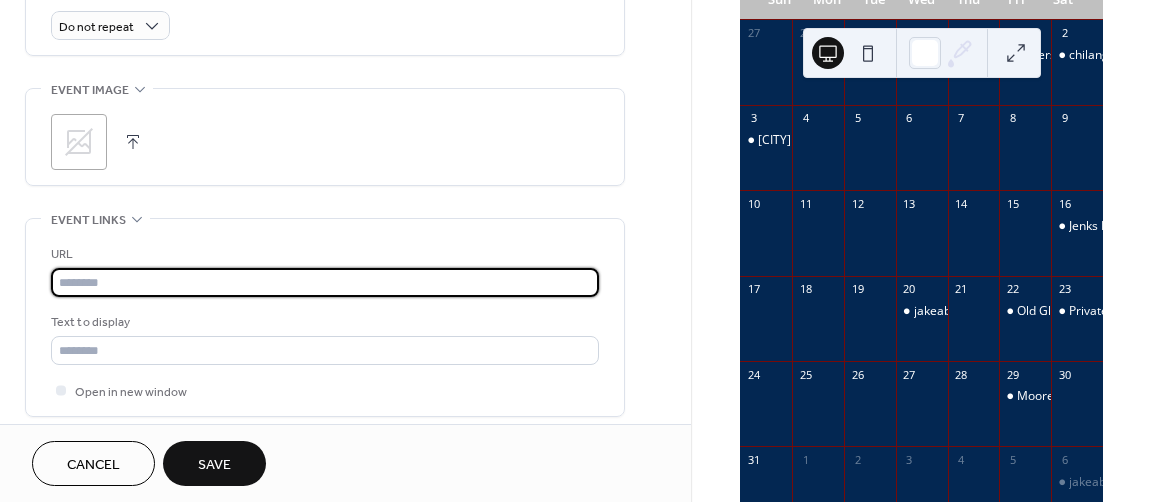 click at bounding box center [325, 282] 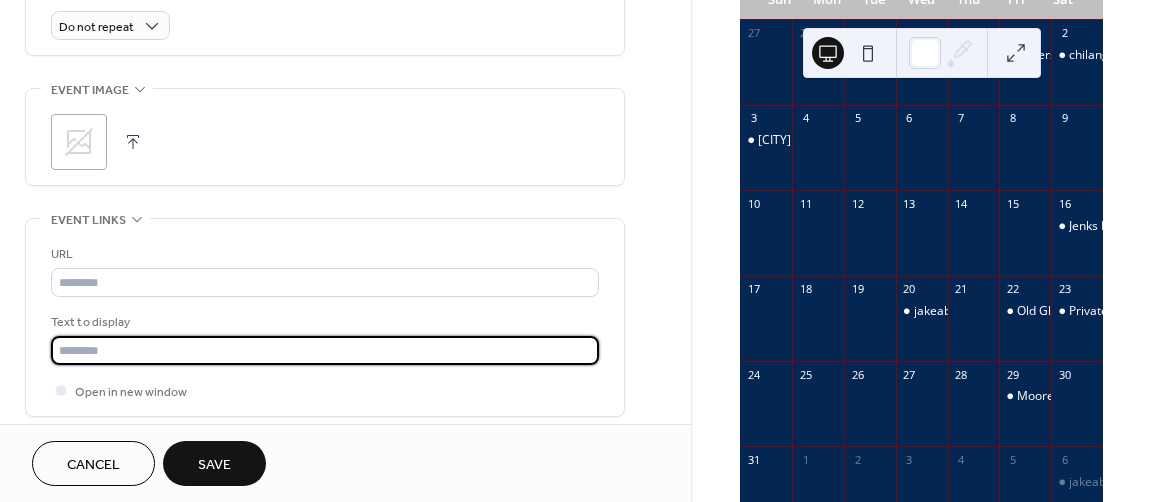 click at bounding box center (325, 350) 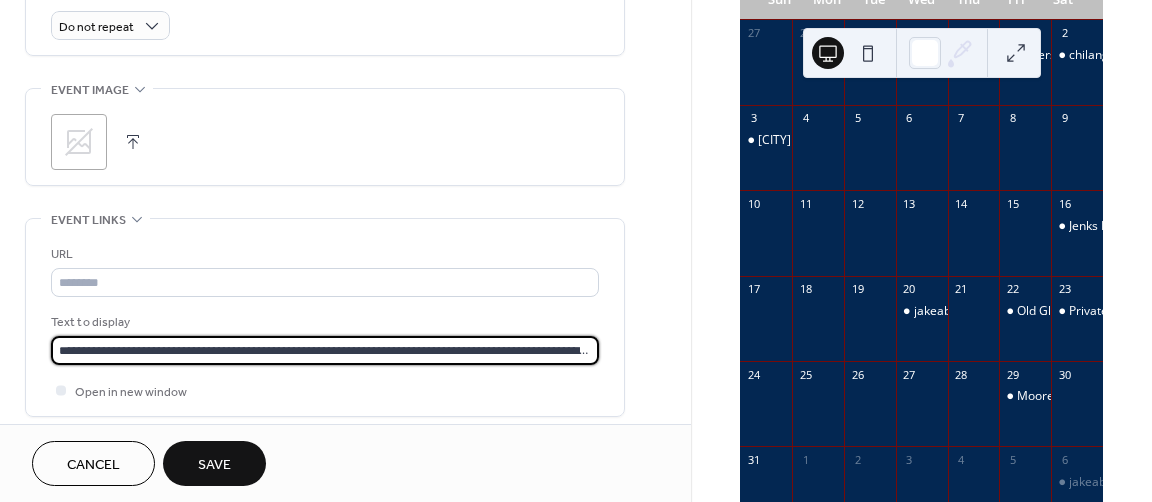 scroll, scrollTop: 0, scrollLeft: 276, axis: horizontal 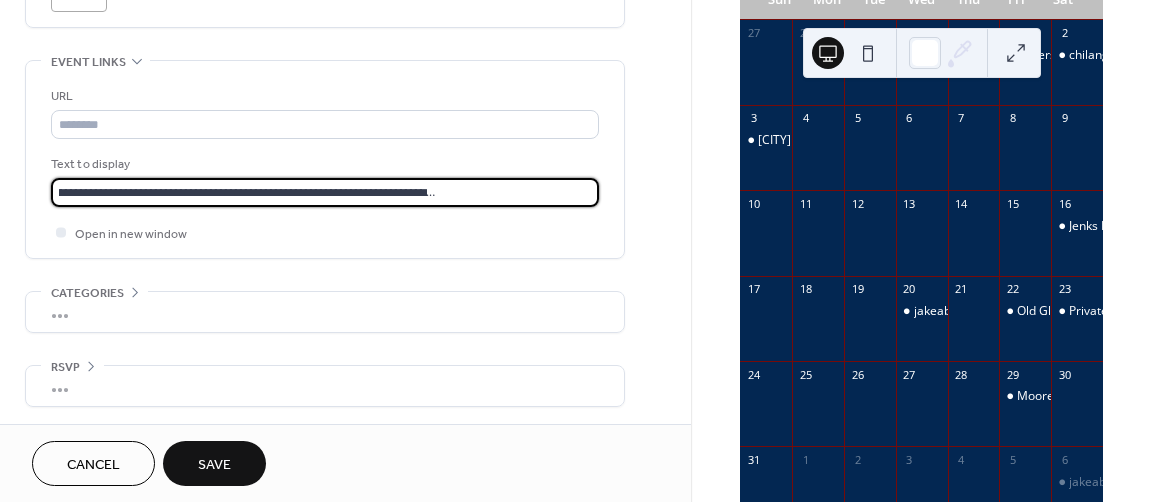 type on "**********" 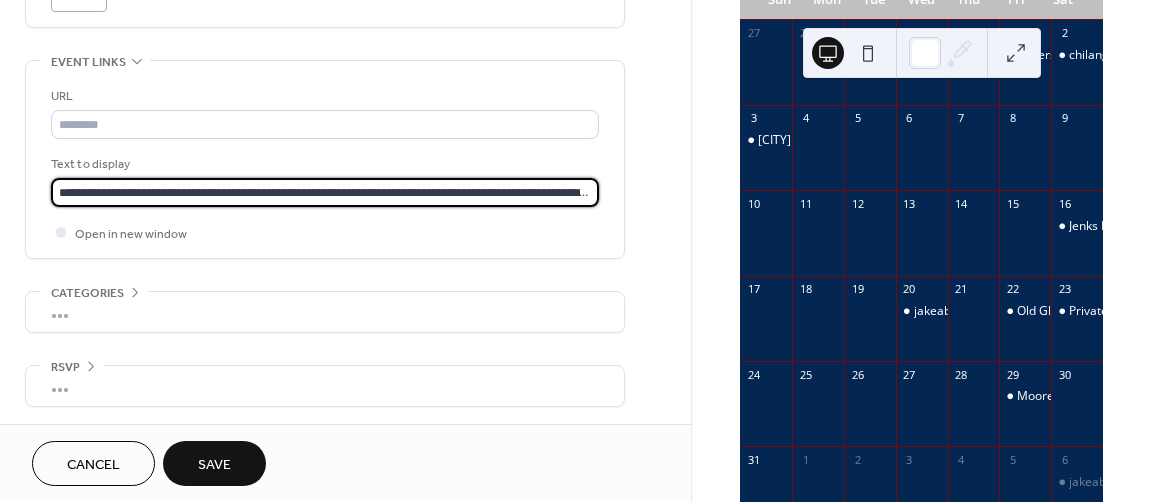 click on "Save" at bounding box center (214, 465) 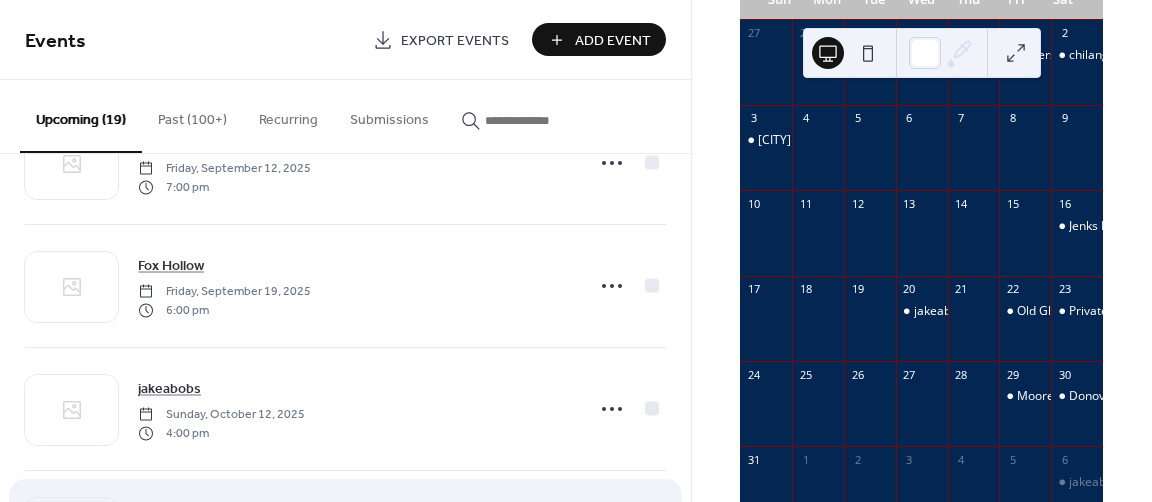 scroll, scrollTop: 1800, scrollLeft: 0, axis: vertical 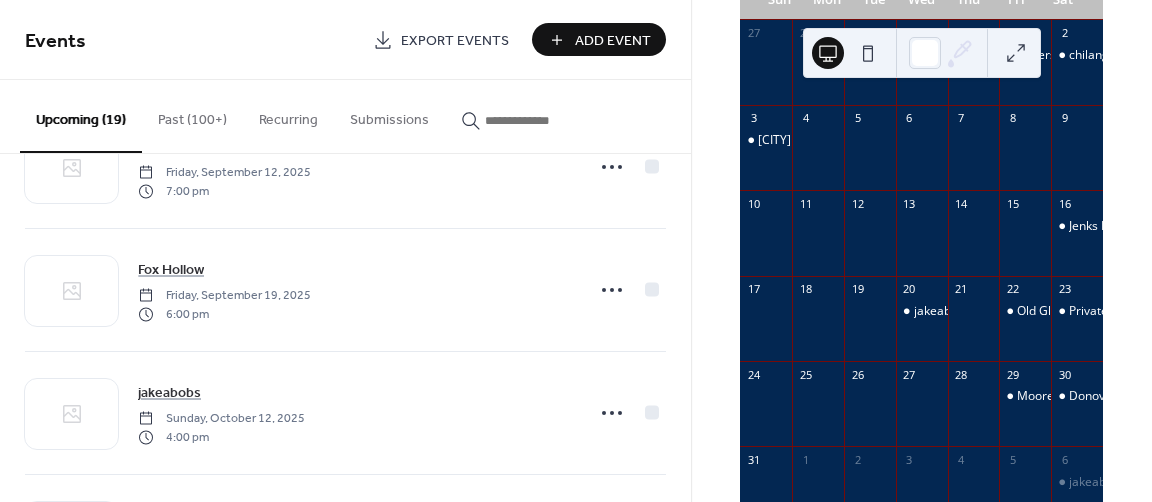click on "Add Event" at bounding box center (613, 41) 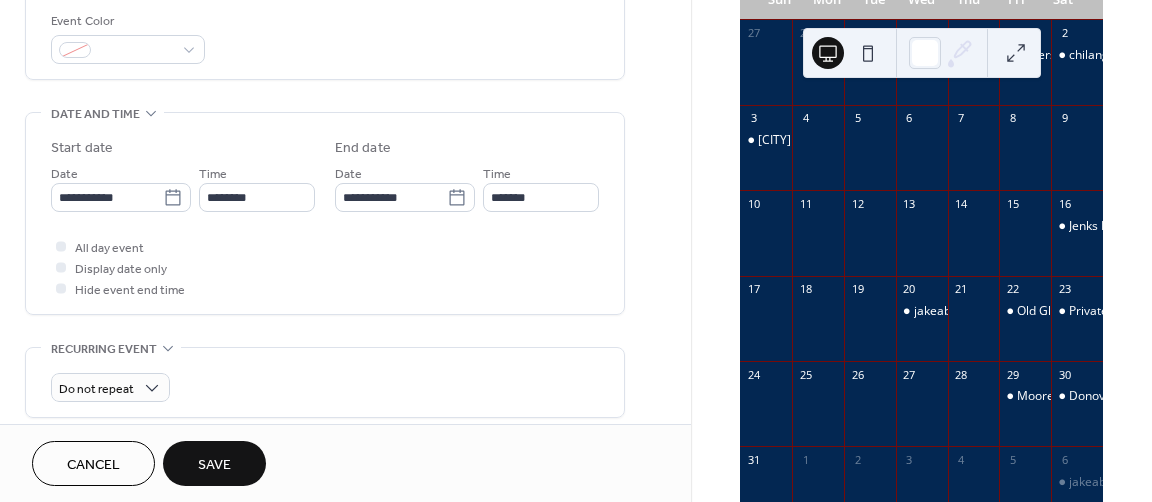 scroll, scrollTop: 600, scrollLeft: 0, axis: vertical 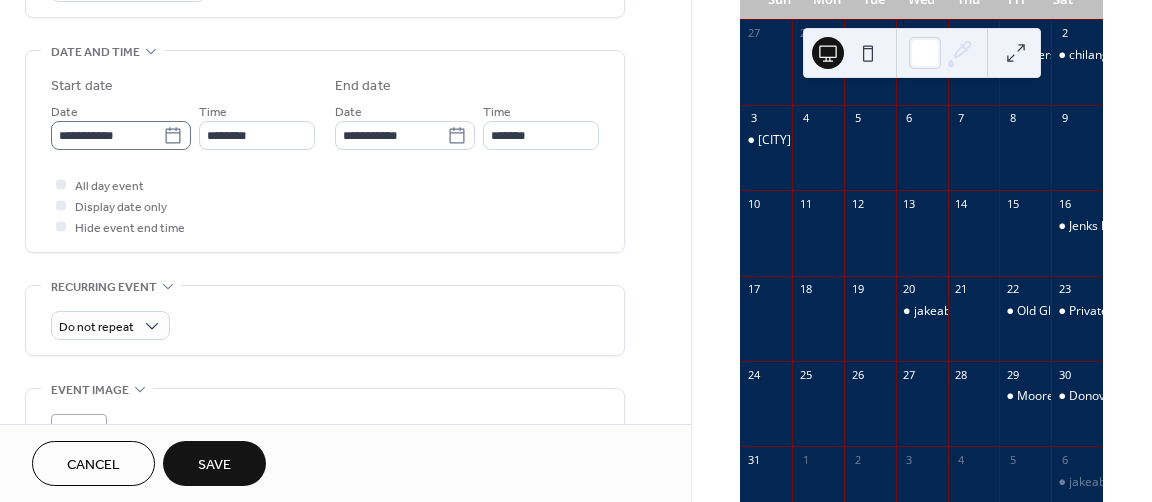 type on "*******" 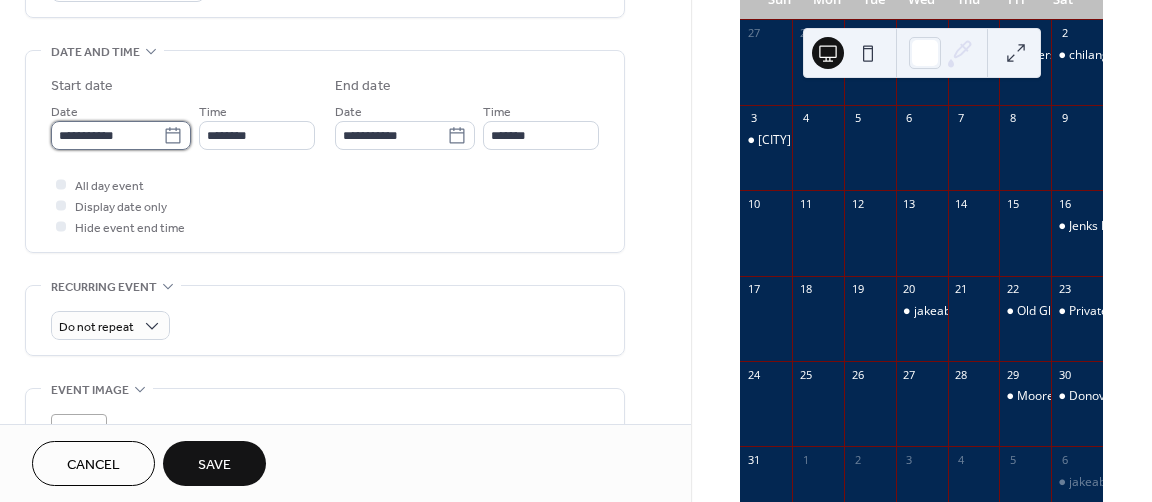 click on "**********" at bounding box center [107, 135] 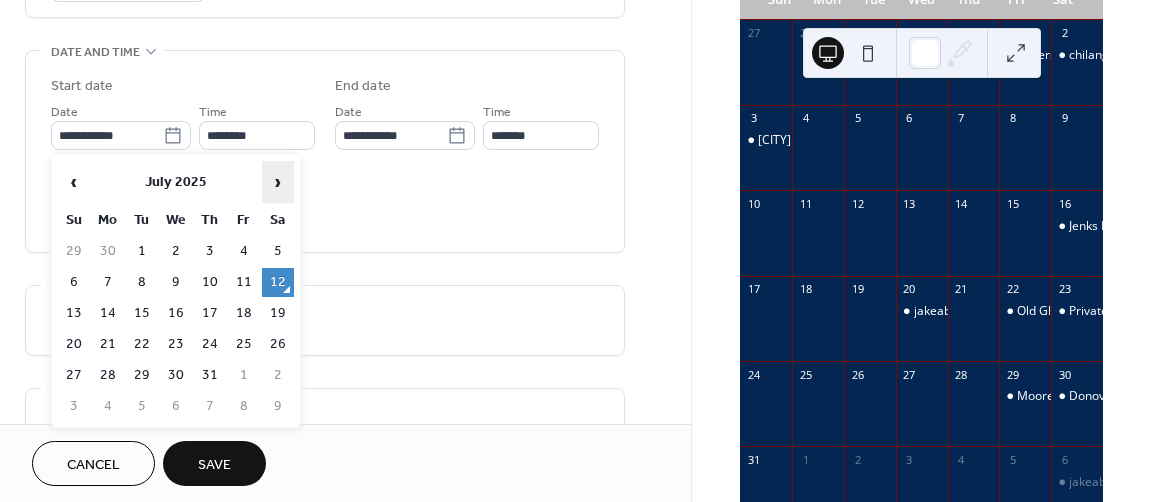 click on "›" at bounding box center [278, 182] 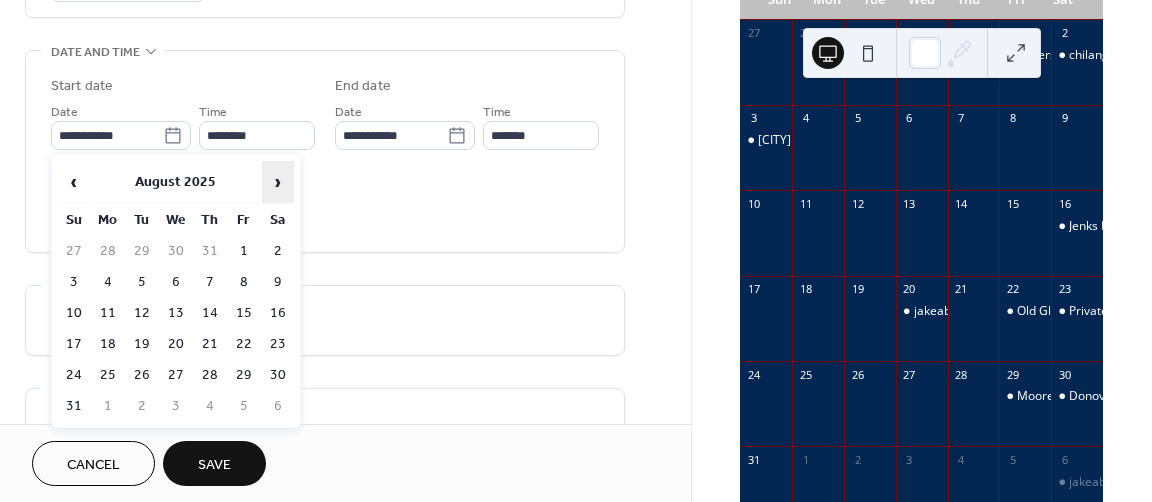 click on "›" at bounding box center [278, 182] 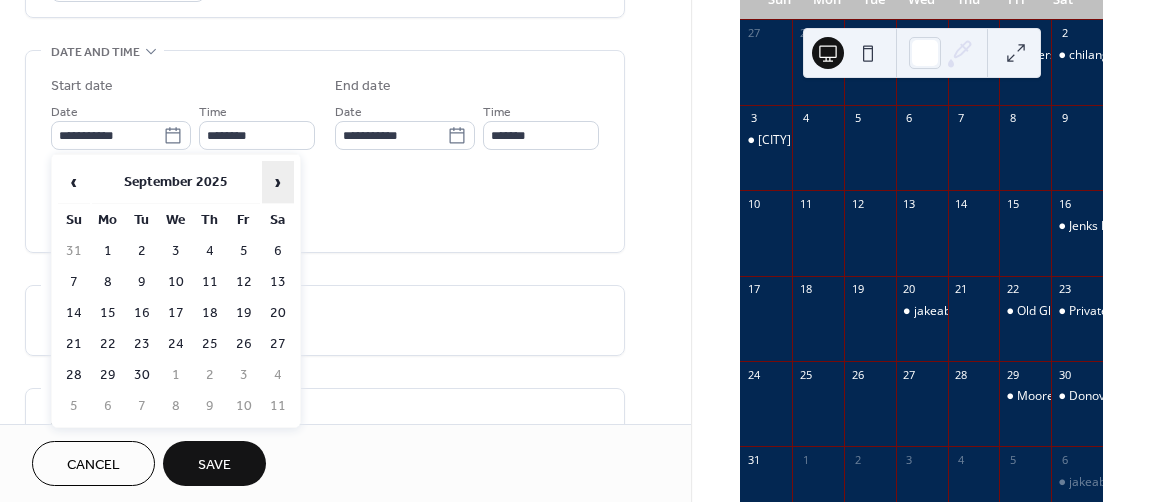click on "›" at bounding box center (278, 182) 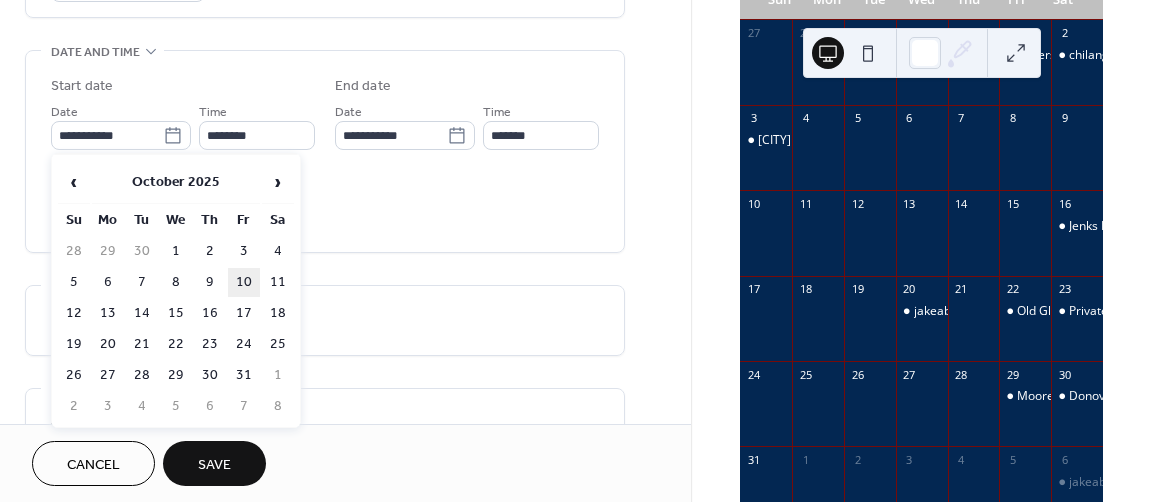 click on "10" at bounding box center [244, 282] 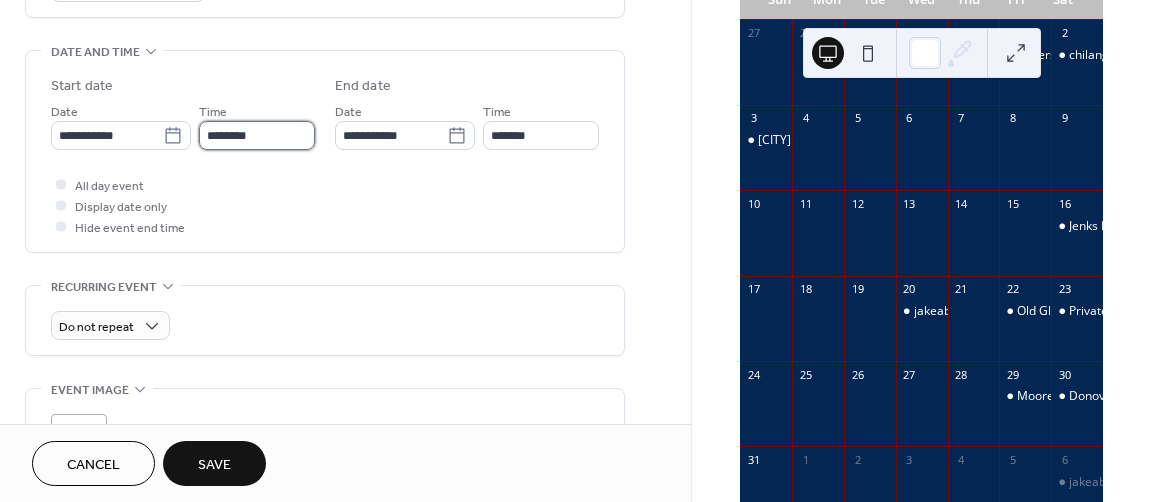 click on "********" at bounding box center (257, 135) 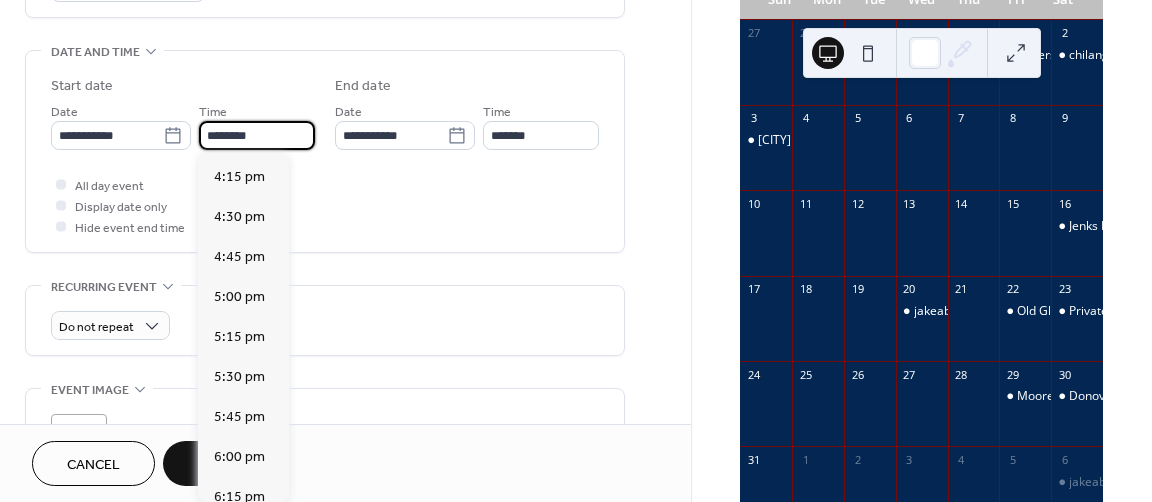 scroll, scrollTop: 2629, scrollLeft: 0, axis: vertical 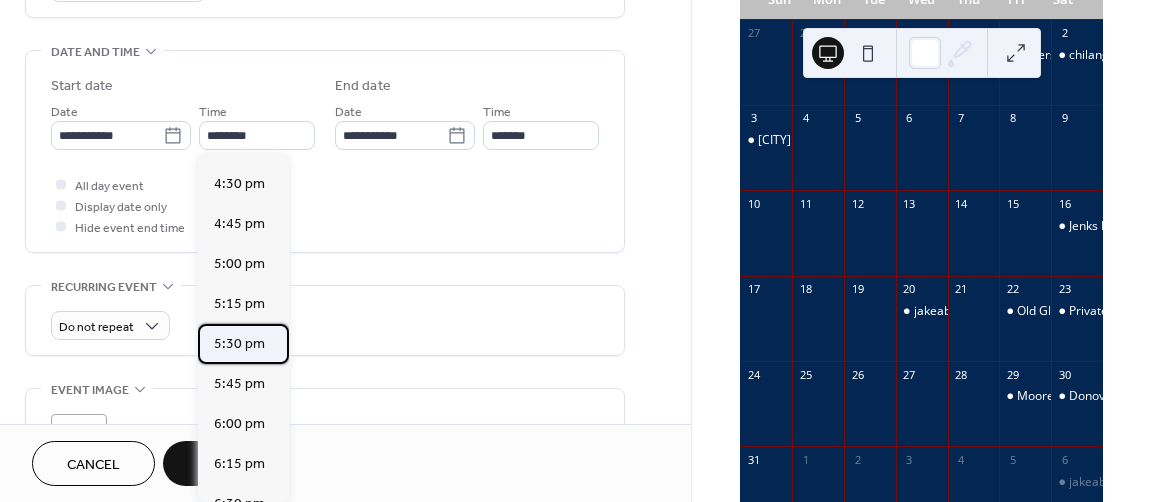 click on "5:30 pm" at bounding box center (239, 344) 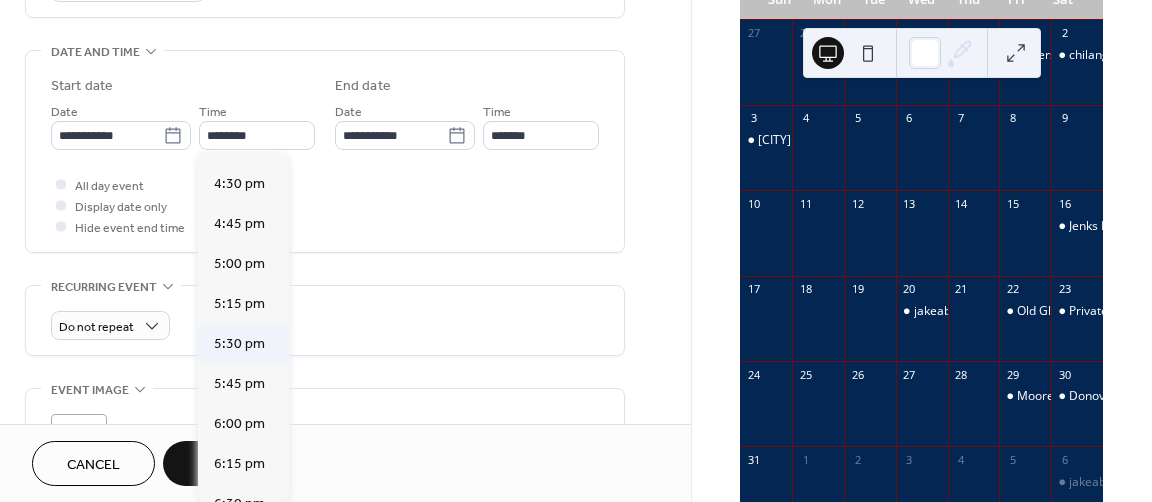 type on "*******" 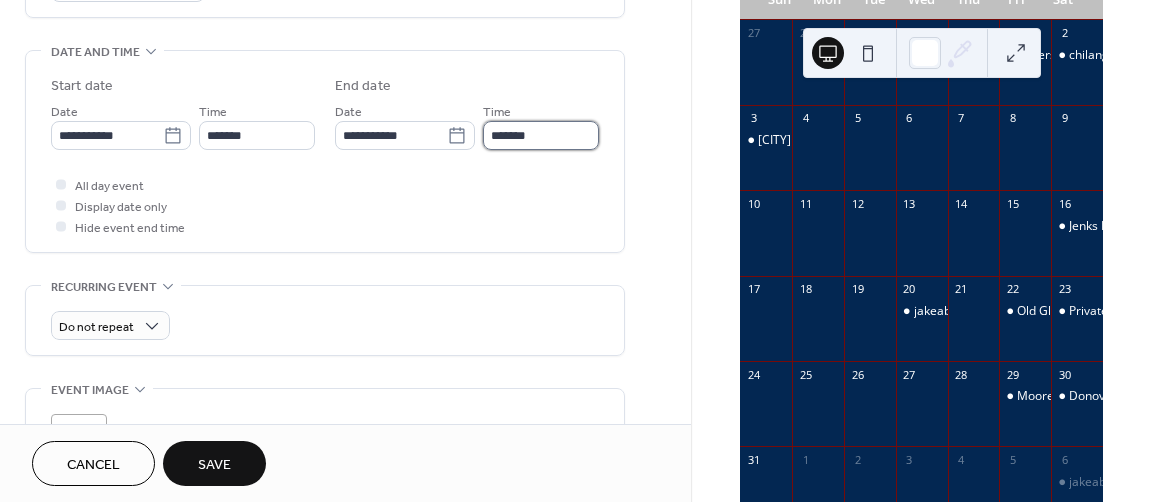 click on "*******" at bounding box center [541, 135] 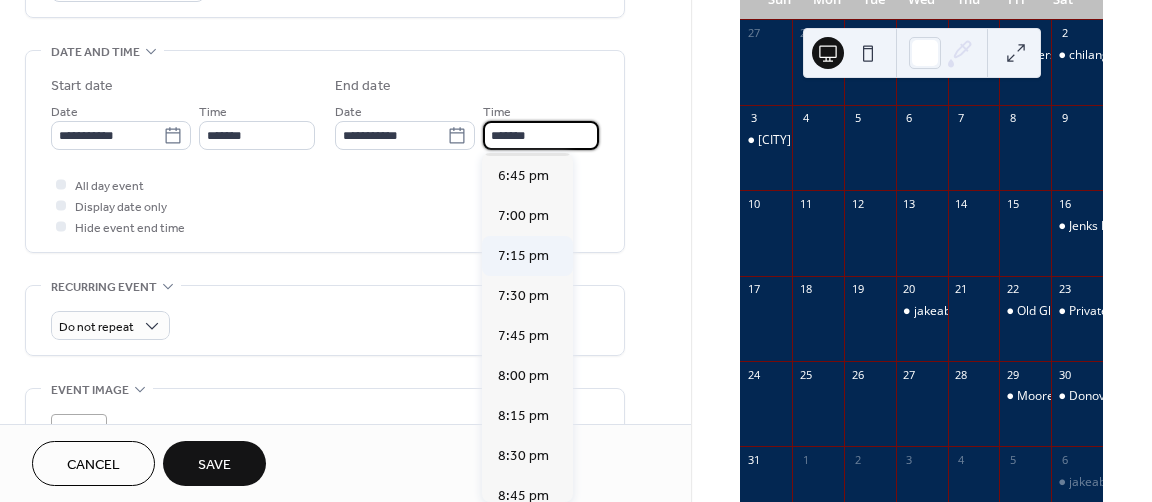 scroll, scrollTop: 200, scrollLeft: 0, axis: vertical 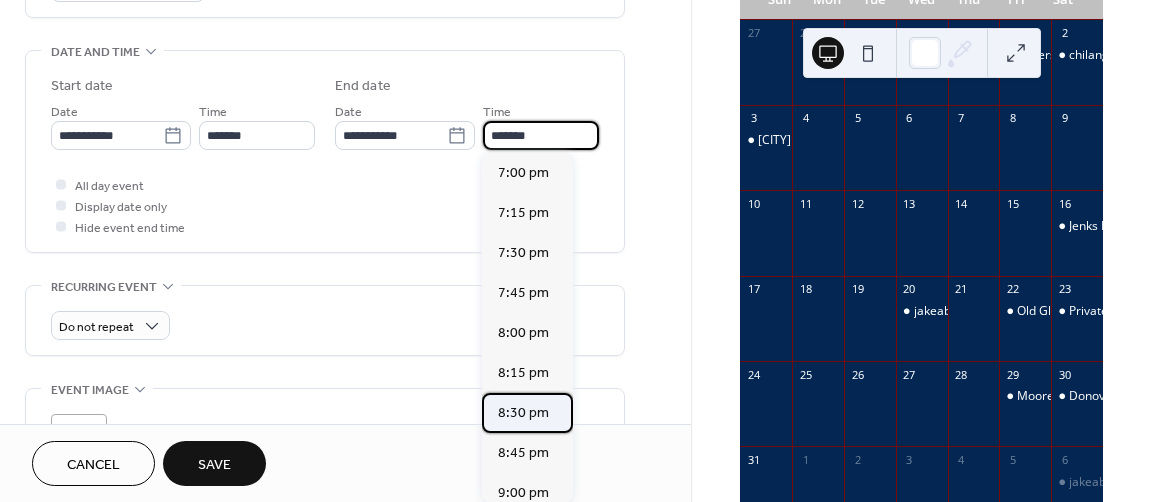 click on "8:30 pm" at bounding box center [523, 413] 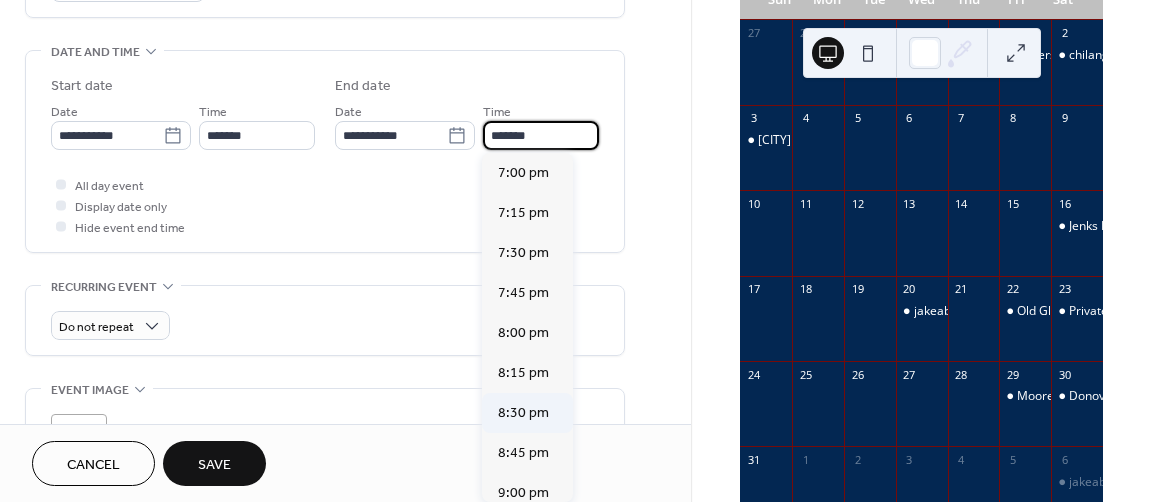 type on "*******" 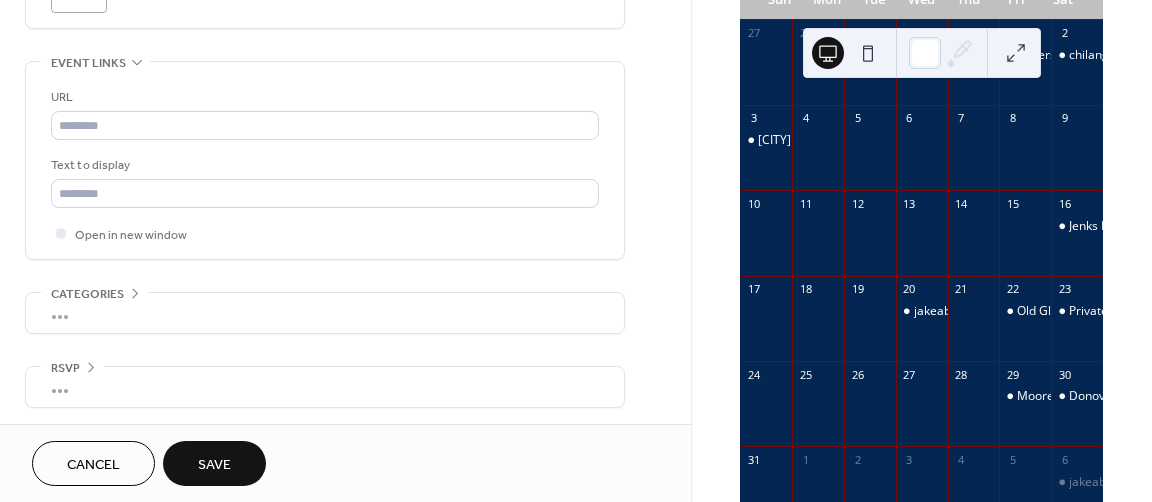 scroll, scrollTop: 1058, scrollLeft: 0, axis: vertical 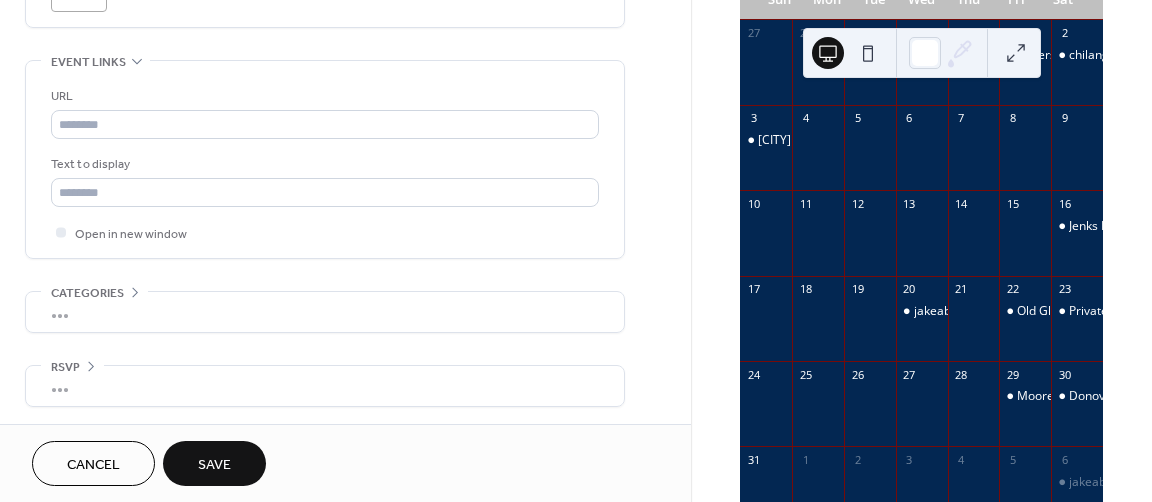 click on "Save" at bounding box center (214, 465) 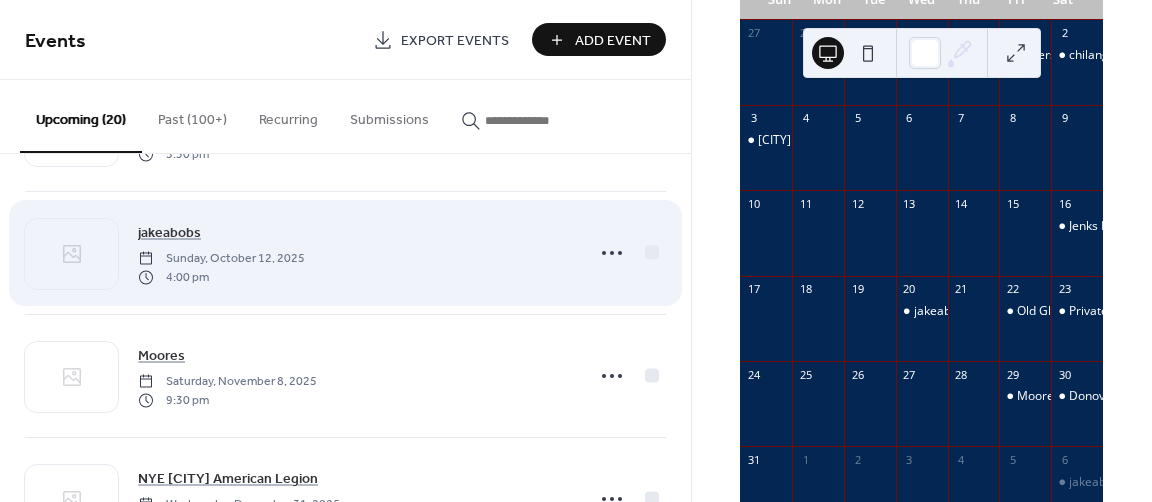 scroll, scrollTop: 1766, scrollLeft: 0, axis: vertical 